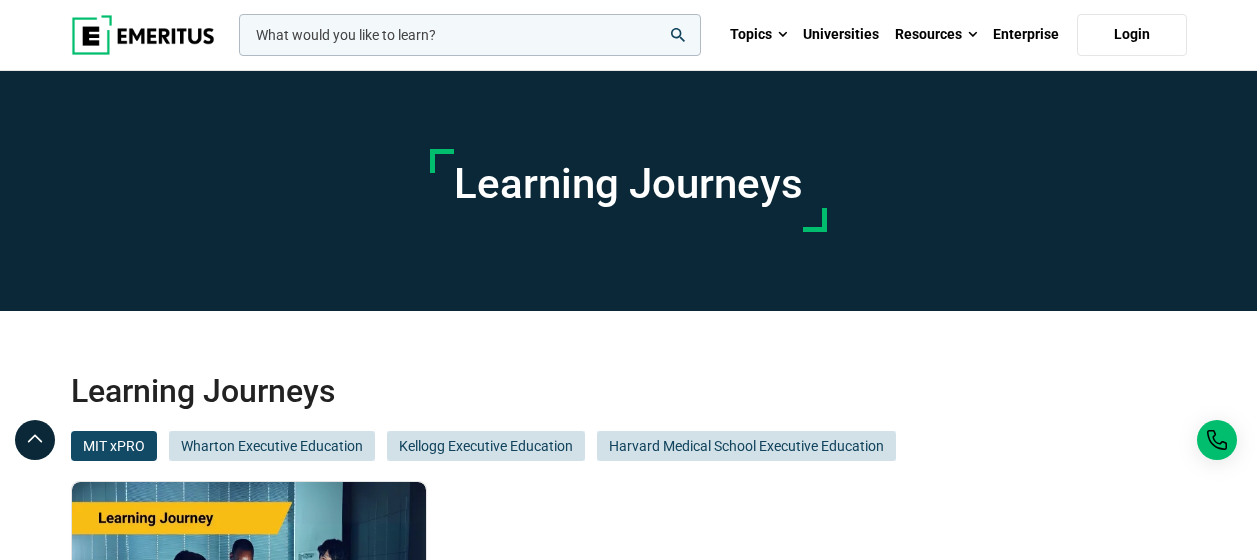 scroll, scrollTop: 0, scrollLeft: 0, axis: both 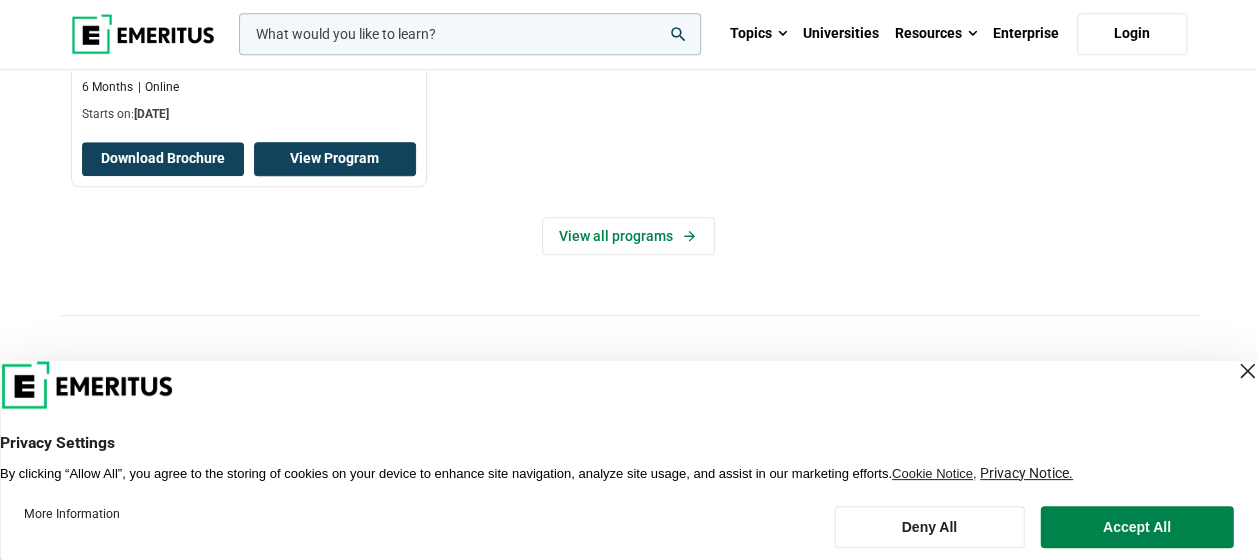 click on "View Program" at bounding box center [335, 159] 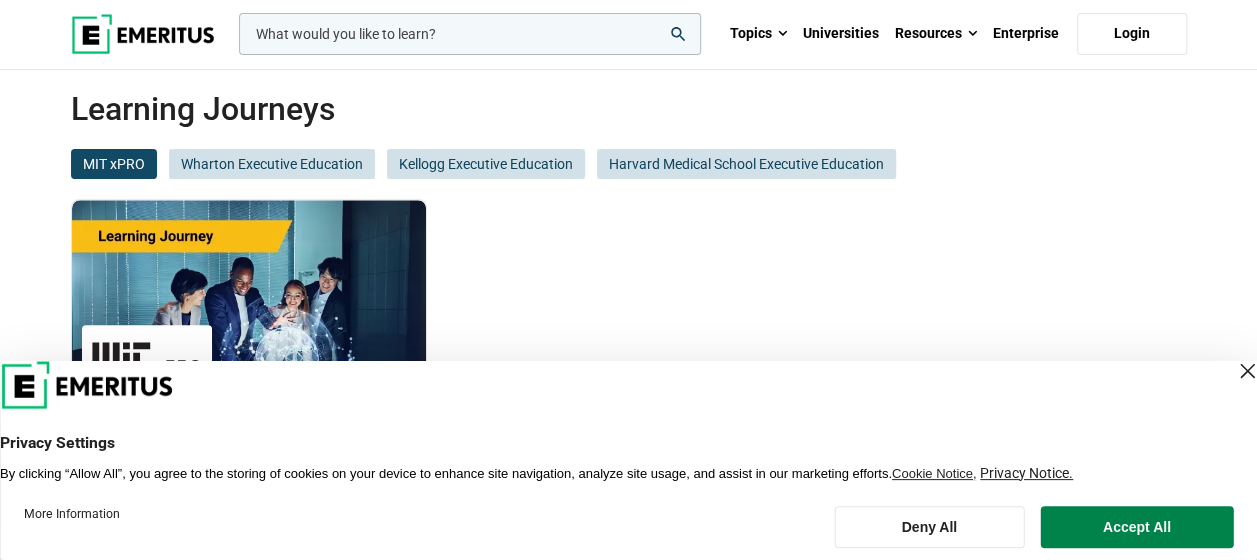 scroll, scrollTop: 200, scrollLeft: 0, axis: vertical 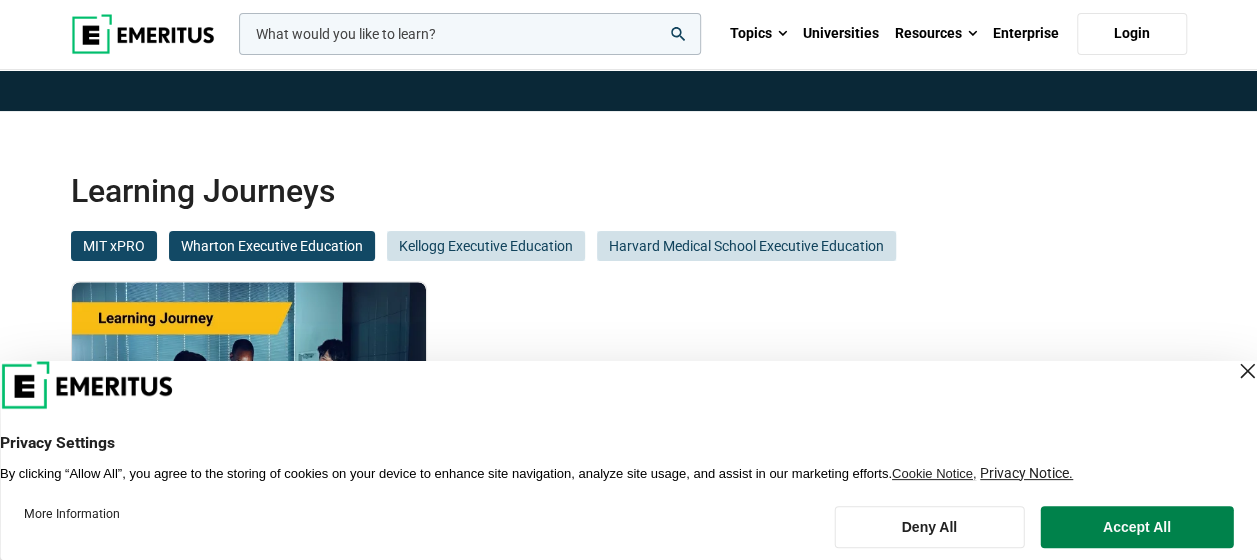 click on "Wharton Executive Education" at bounding box center [272, 246] 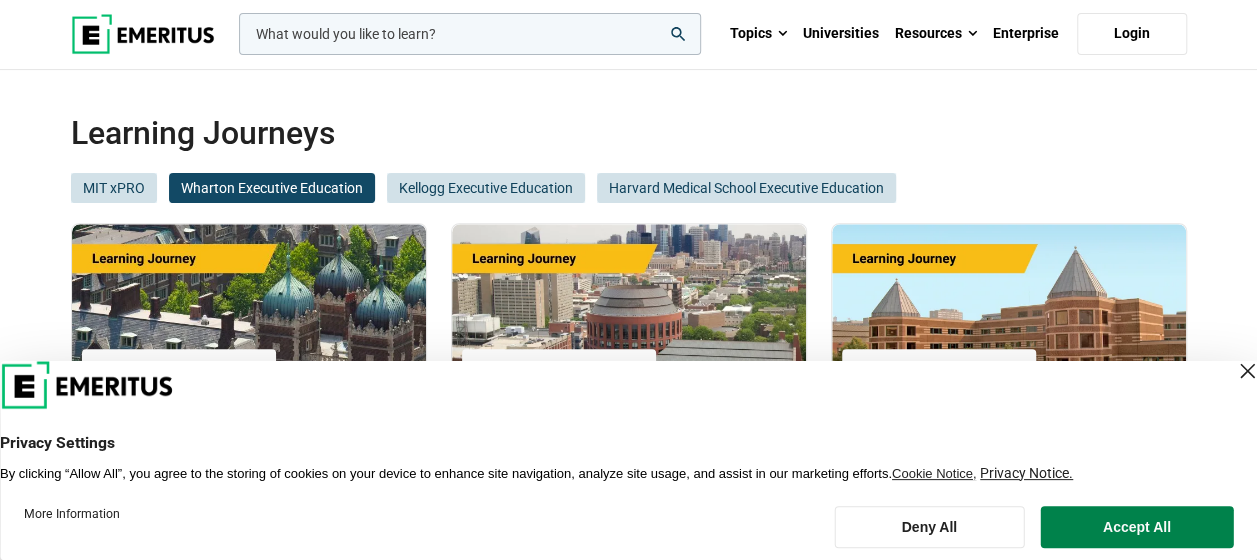 scroll, scrollTop: 200, scrollLeft: 0, axis: vertical 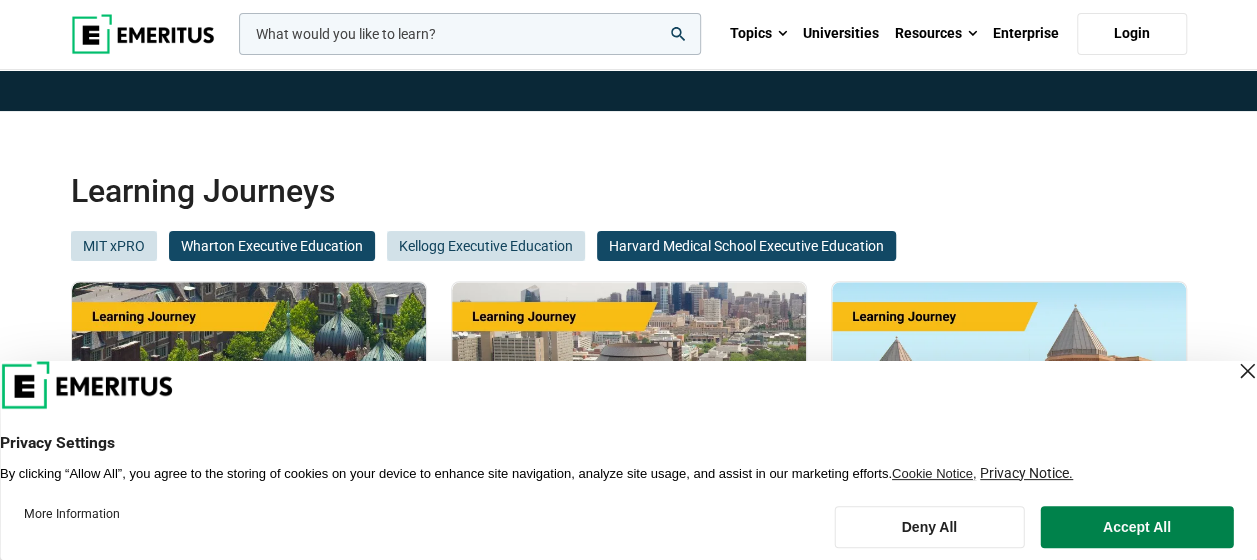 click on "Harvard Medical School Executive Education" at bounding box center (746, 246) 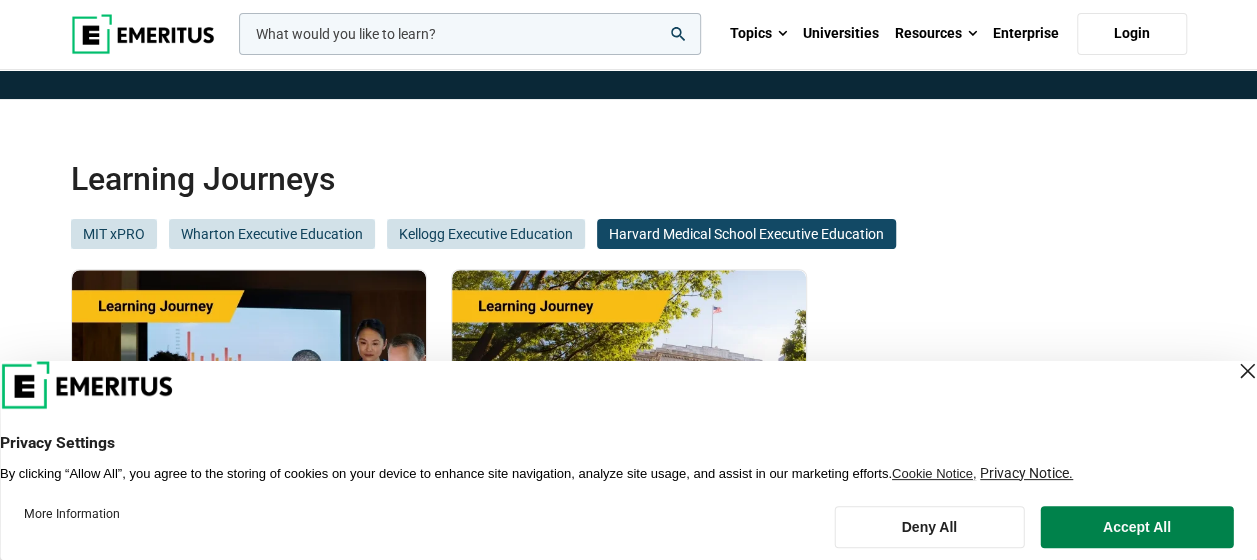 scroll, scrollTop: 200, scrollLeft: 0, axis: vertical 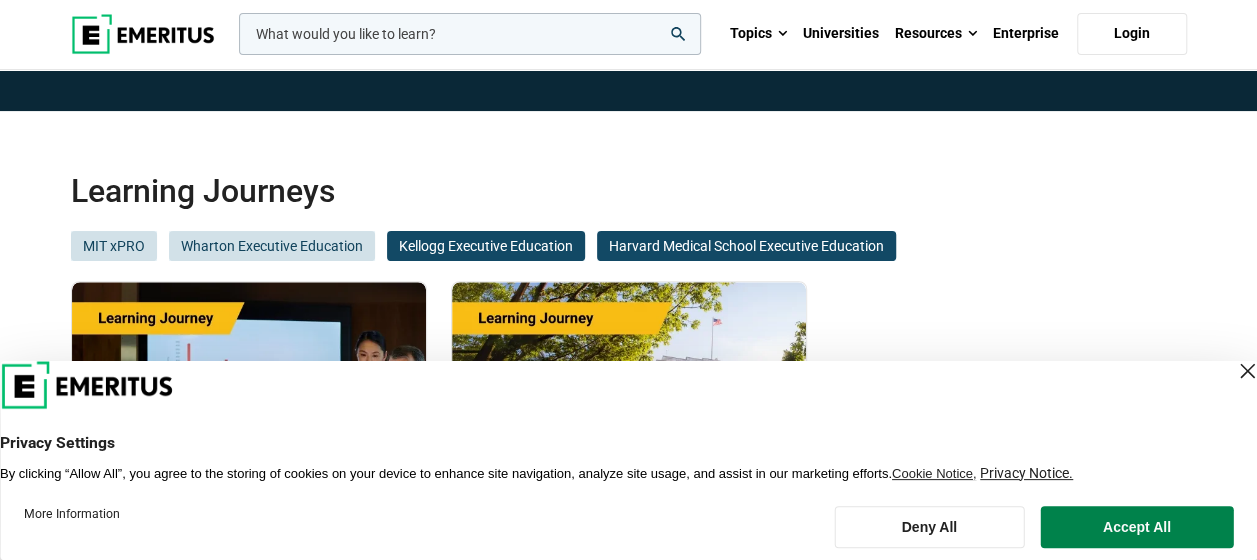 click on "Kellogg Executive Education" at bounding box center [486, 246] 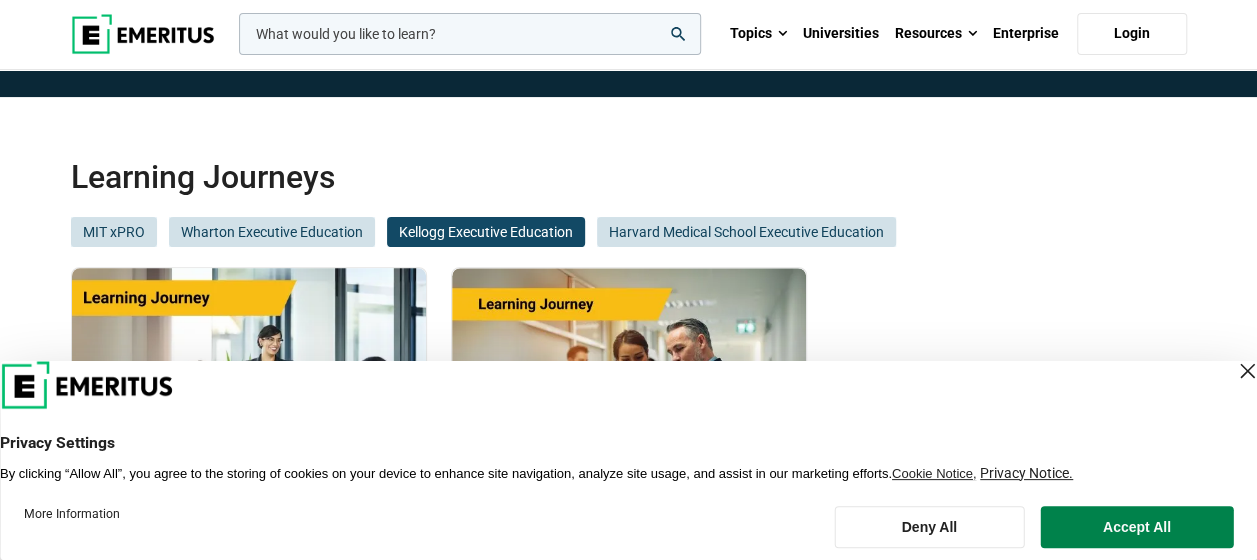 scroll, scrollTop: 200, scrollLeft: 0, axis: vertical 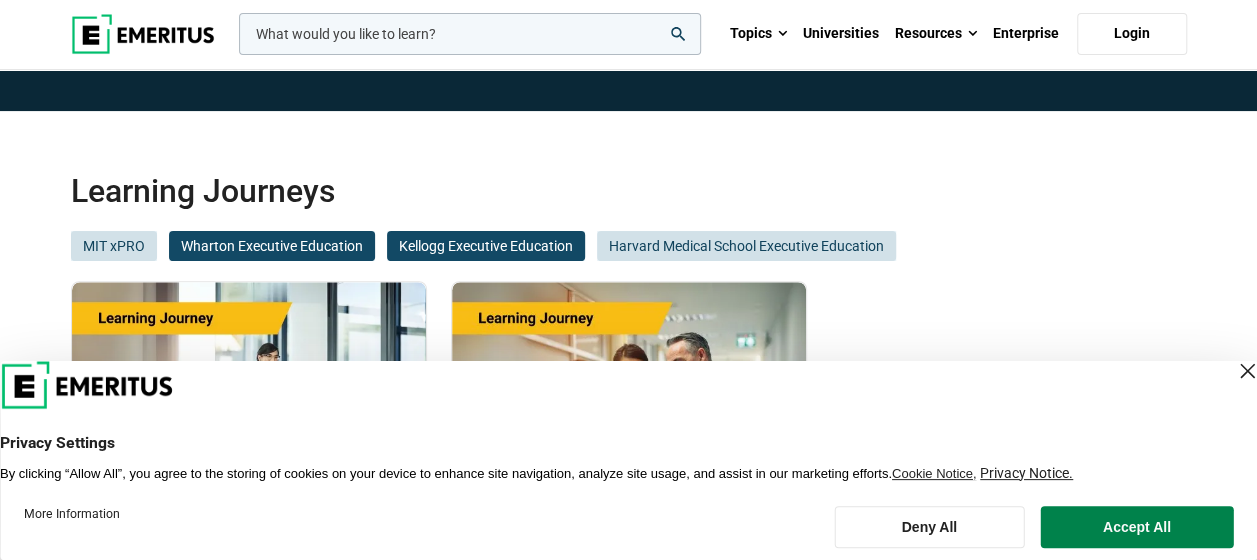click on "Wharton Executive Education" at bounding box center (272, 246) 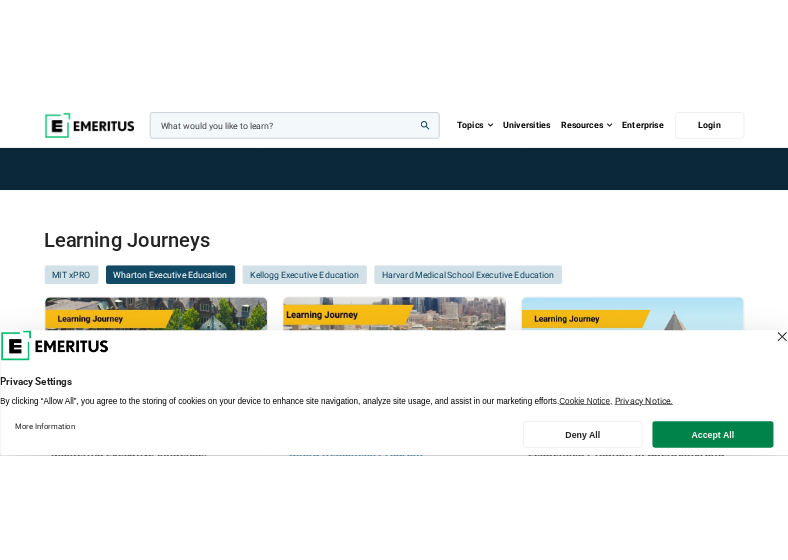 scroll, scrollTop: 200, scrollLeft: 0, axis: vertical 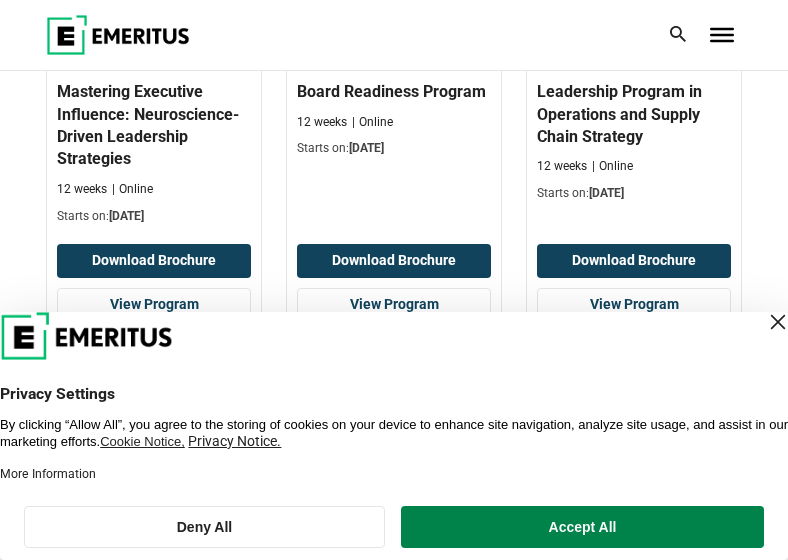 click at bounding box center (778, 322) 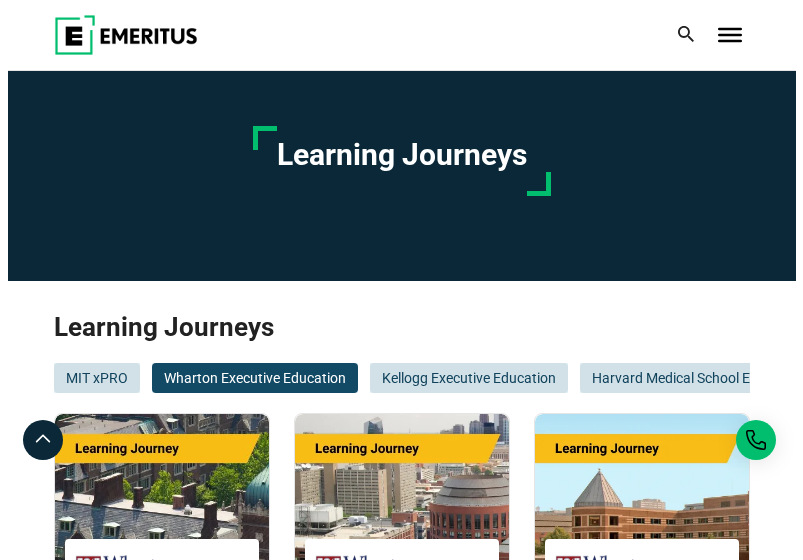 scroll, scrollTop: 0, scrollLeft: 0, axis: both 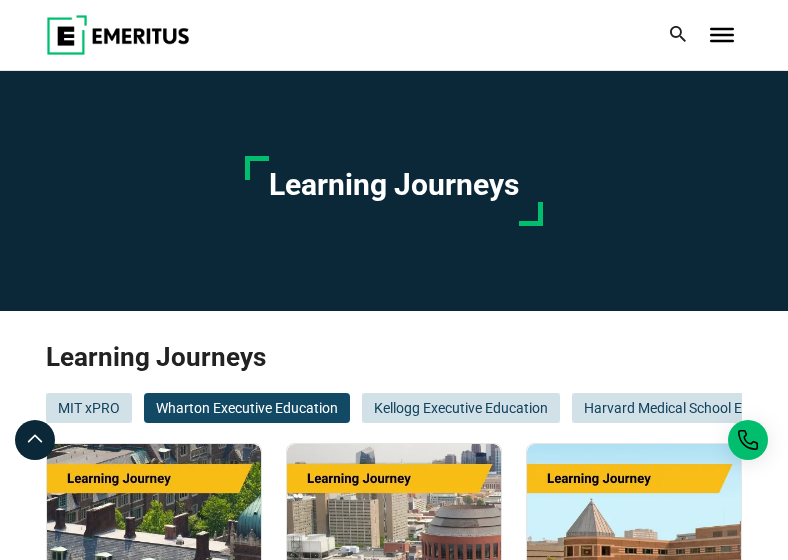 click on "Learning Journeys" at bounding box center (394, 357) 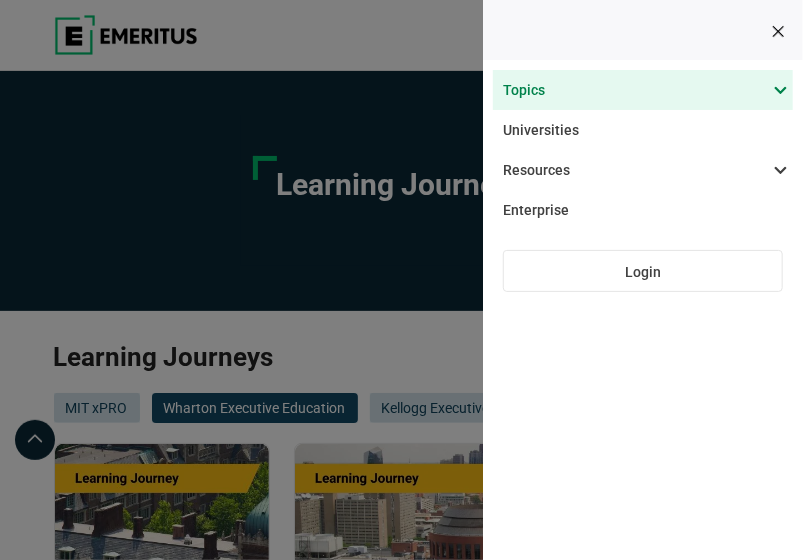 click at bounding box center (633, 90) 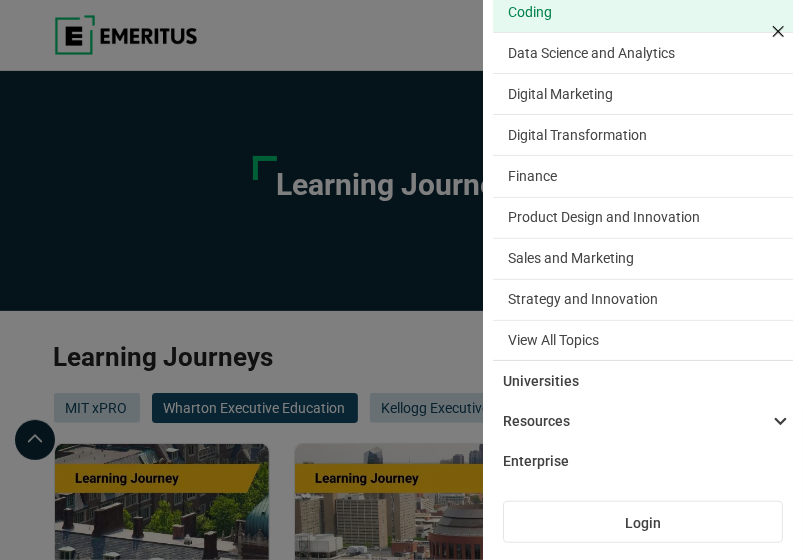 scroll, scrollTop: 165, scrollLeft: 0, axis: vertical 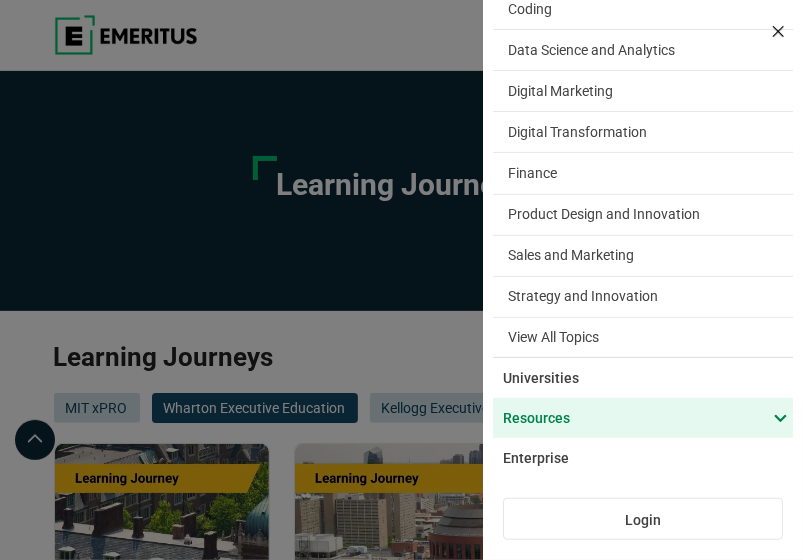 click at bounding box center (633, 418) 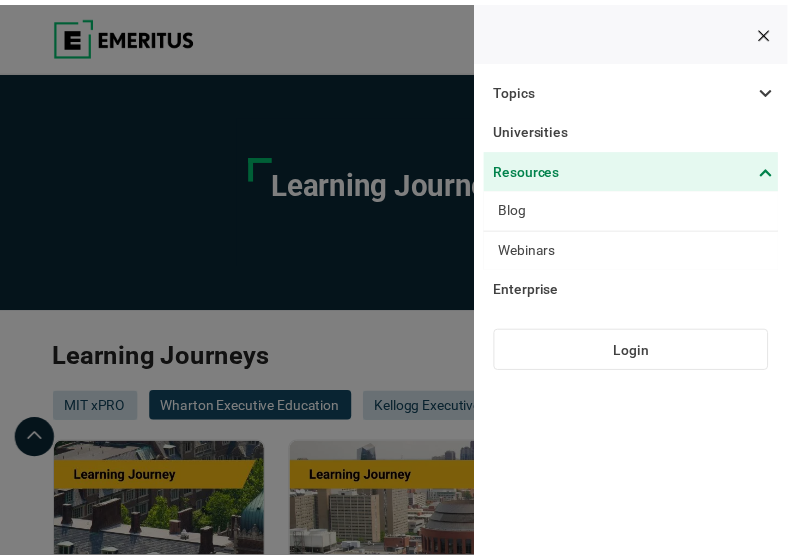 scroll, scrollTop: 0, scrollLeft: 0, axis: both 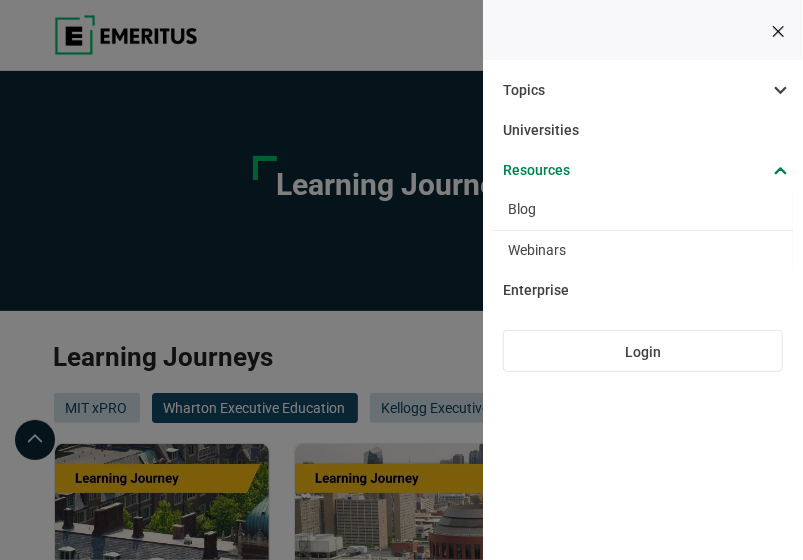 click at bounding box center (778, 31) 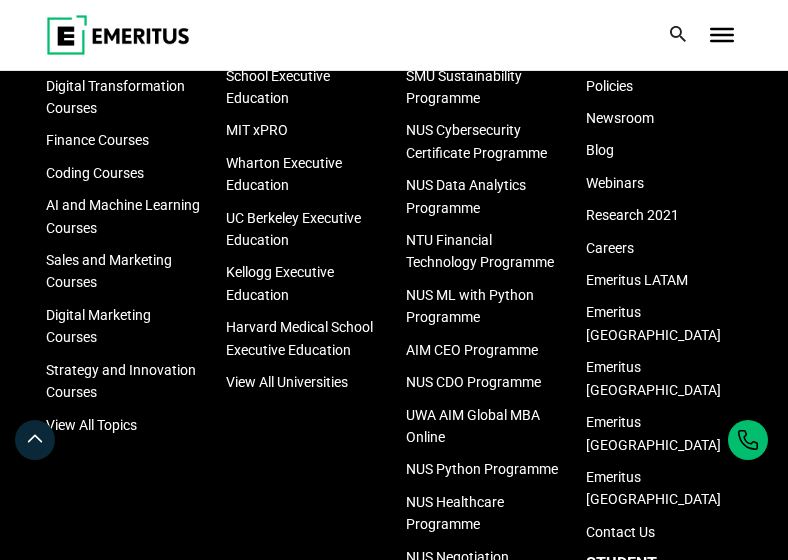 scroll, scrollTop: 1600, scrollLeft: 0, axis: vertical 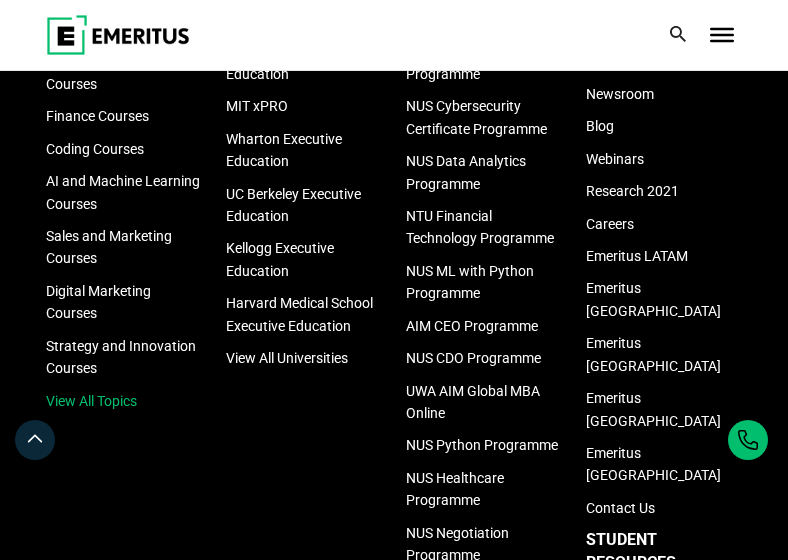 click on "View All Topics" at bounding box center (91, 401) 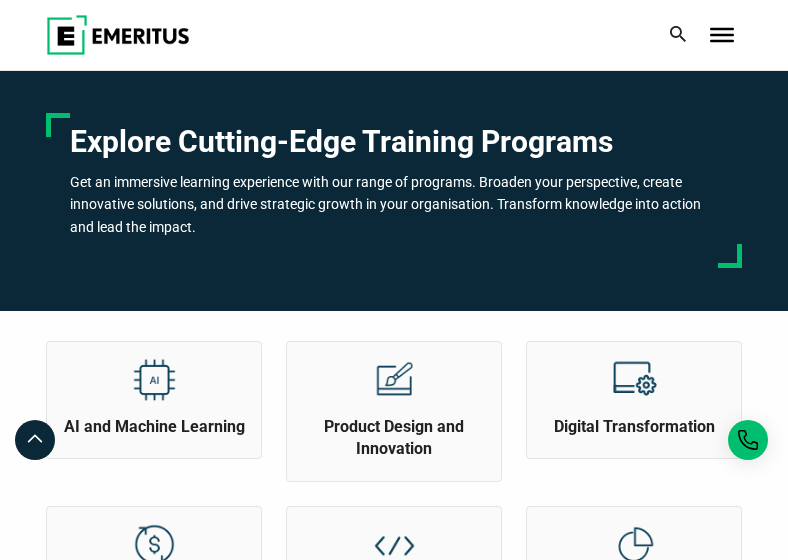 scroll, scrollTop: 97, scrollLeft: 0, axis: vertical 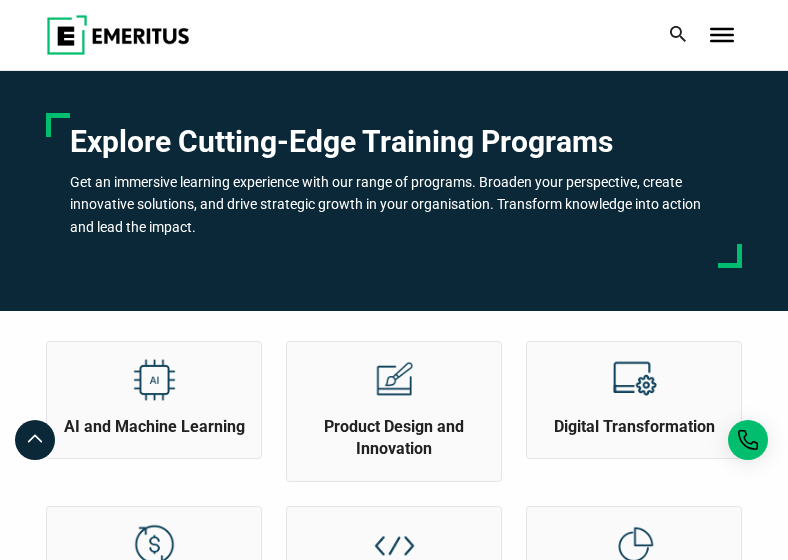 click at bounding box center (722, 29) 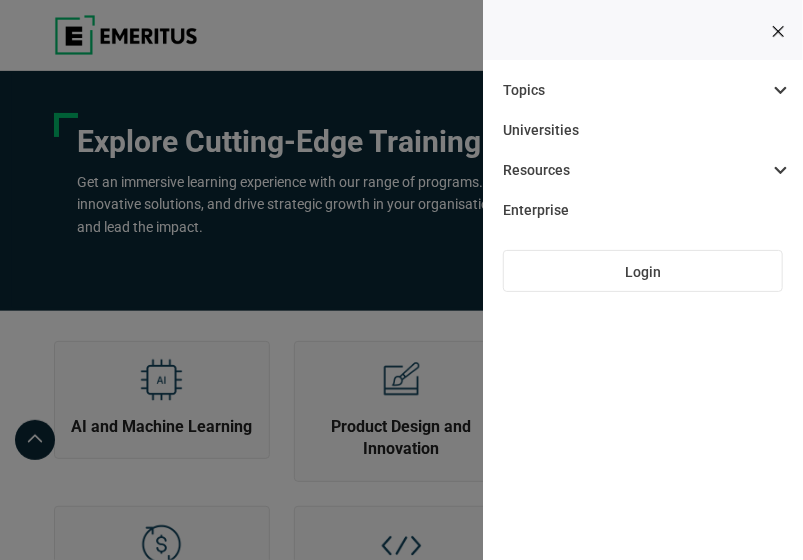 click at bounding box center (747, 35) 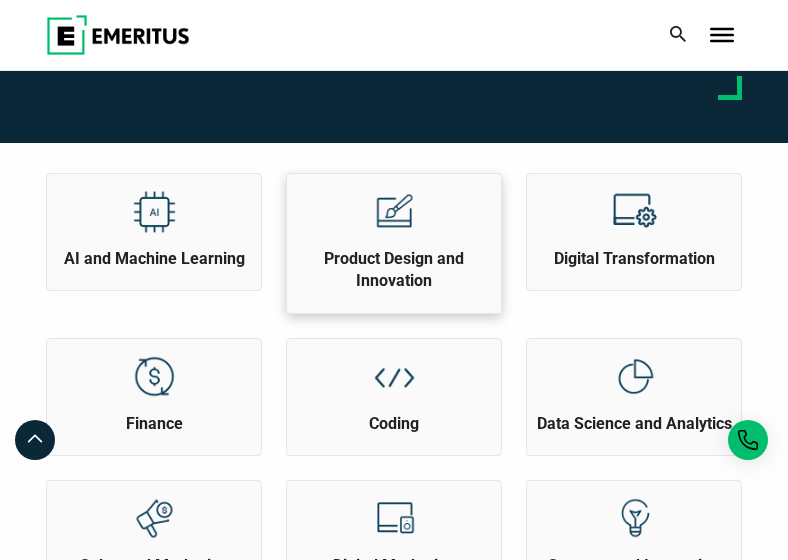 scroll, scrollTop: 200, scrollLeft: 0, axis: vertical 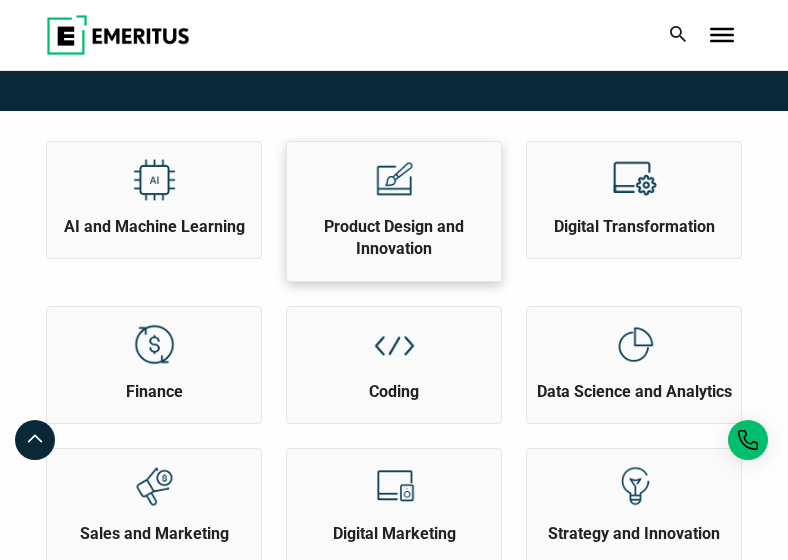 click on "Product Design and Innovation" at bounding box center [394, 201] 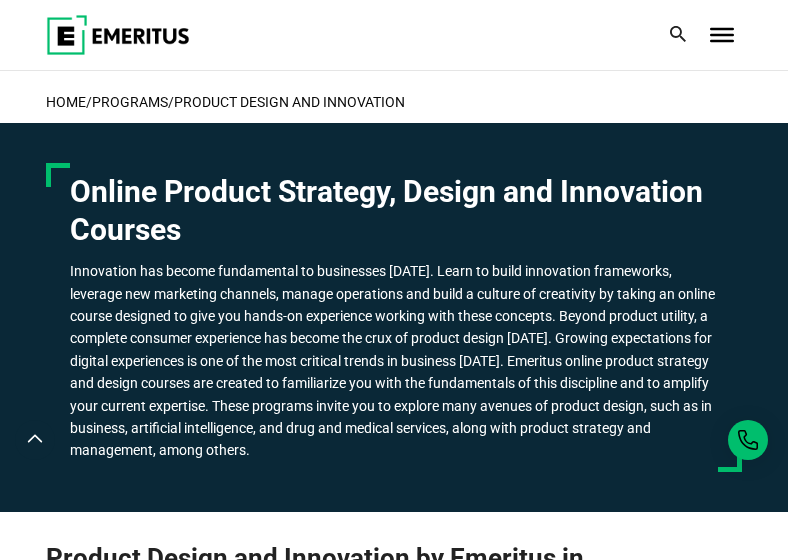 scroll, scrollTop: 200, scrollLeft: 0, axis: vertical 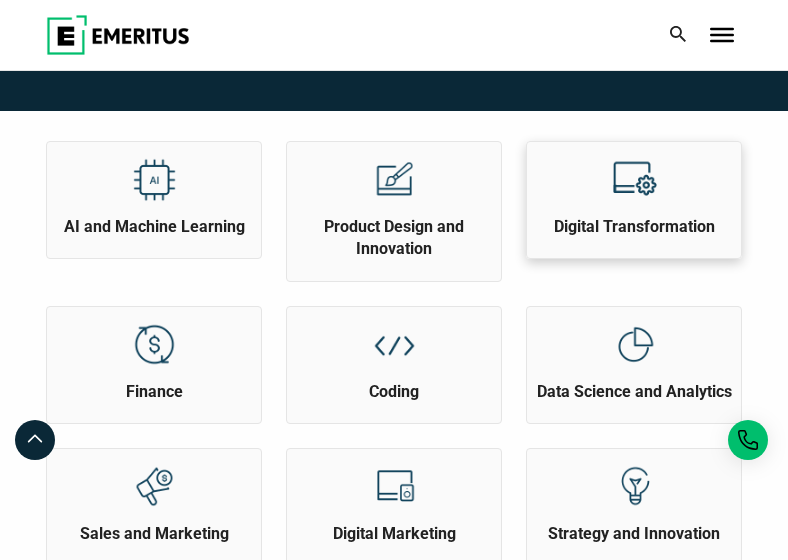 click on "Digital Transformation" at bounding box center [634, 227] 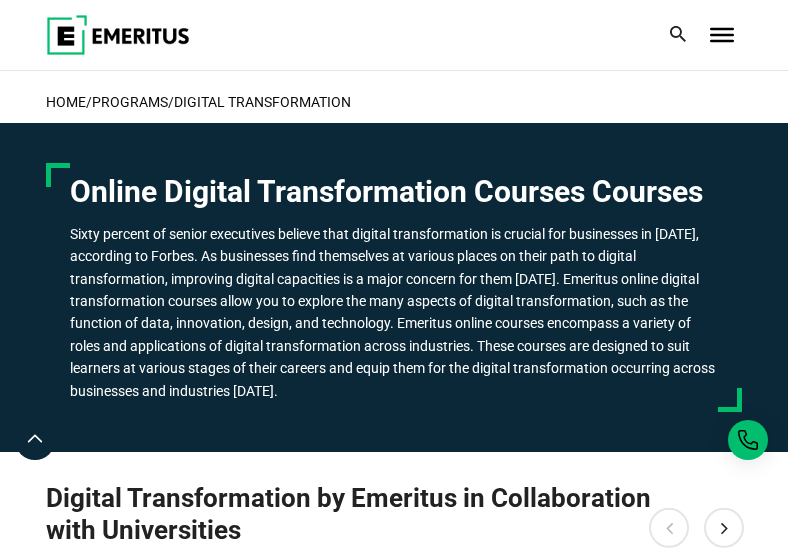 scroll, scrollTop: 0, scrollLeft: 0, axis: both 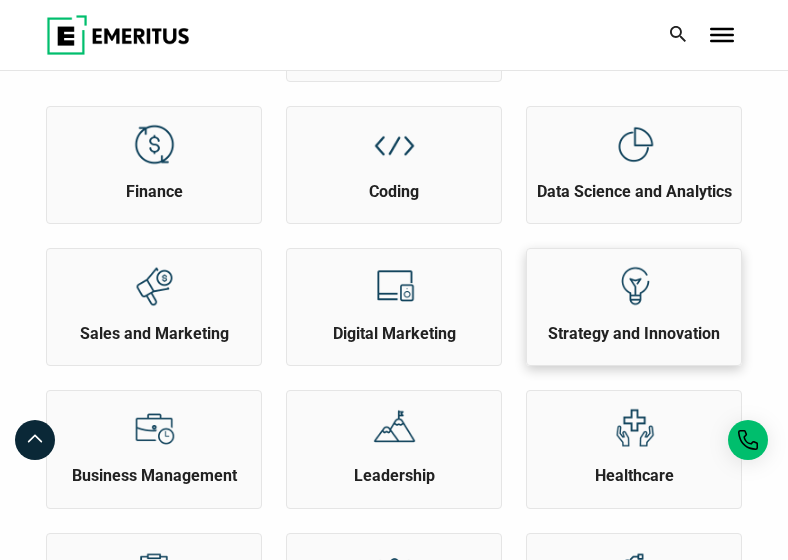 click at bounding box center (634, 286) 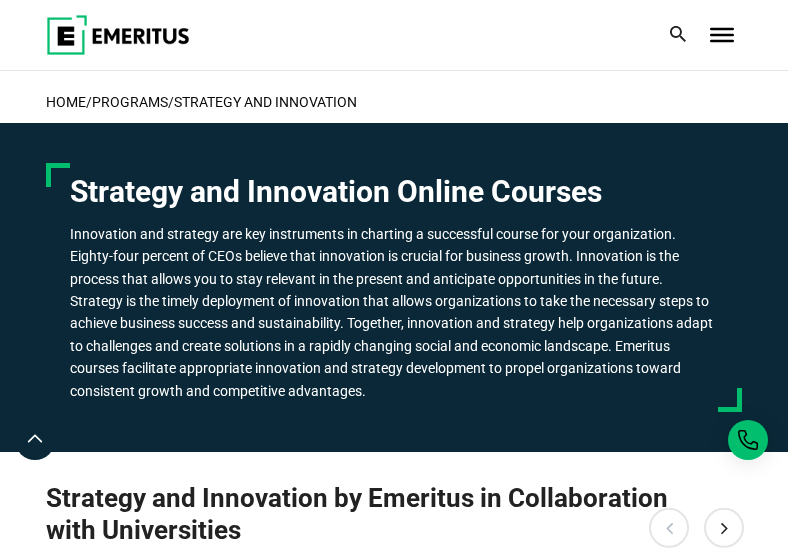 scroll, scrollTop: 0, scrollLeft: 0, axis: both 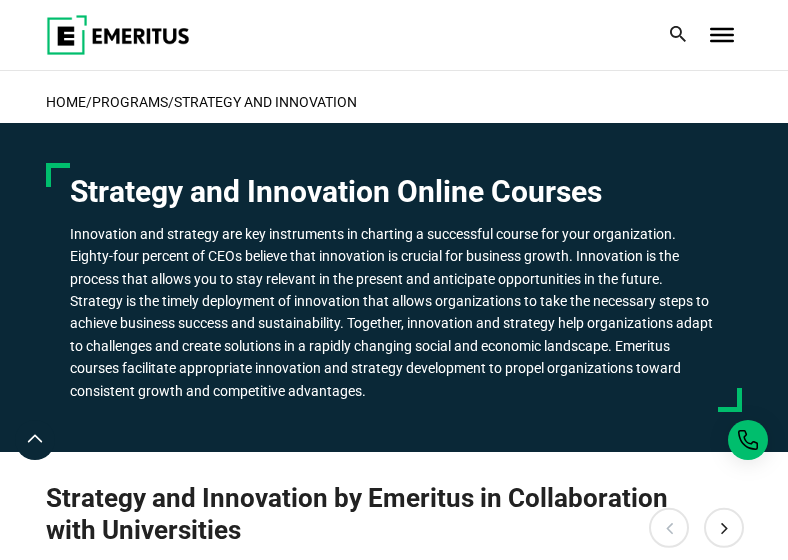 drag, startPoint x: 347, startPoint y: 322, endPoint x: 370, endPoint y: 404, distance: 85.16454 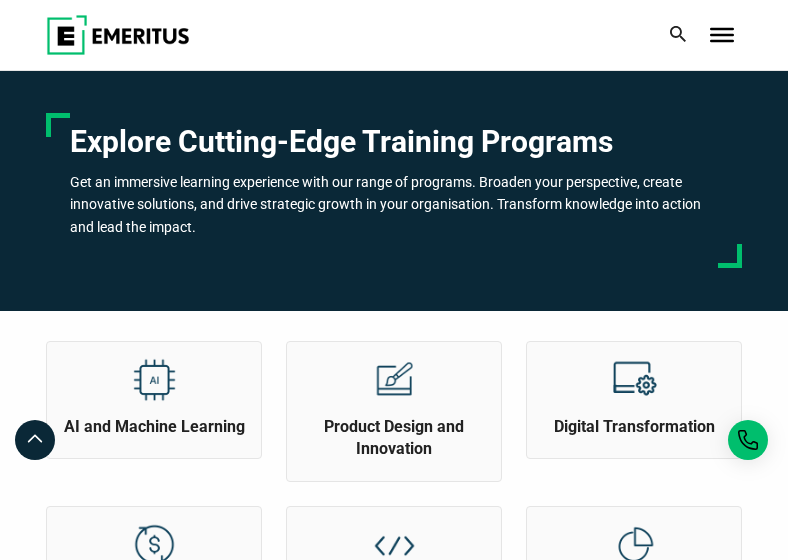 scroll, scrollTop: 400, scrollLeft: 0, axis: vertical 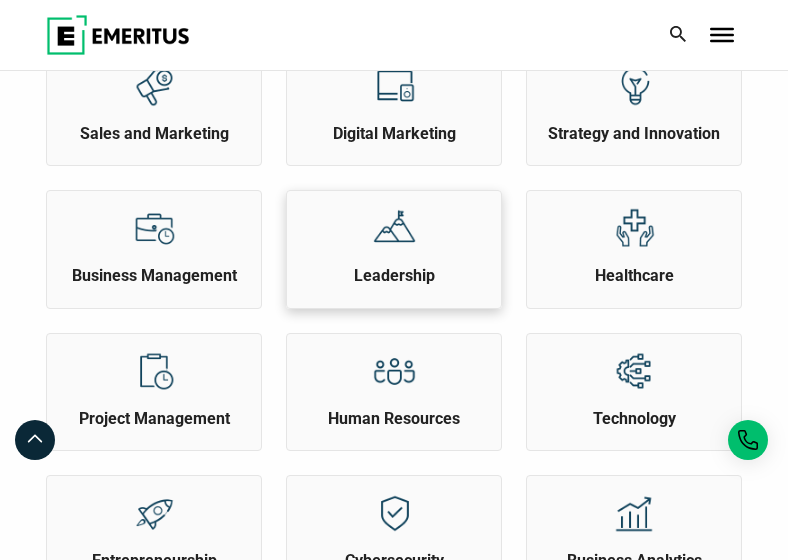 click at bounding box center [394, 228] 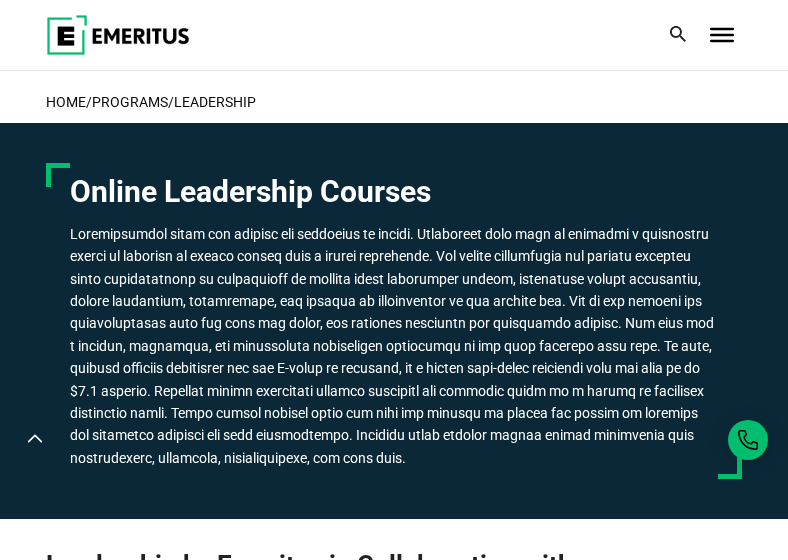 scroll, scrollTop: 0, scrollLeft: 0, axis: both 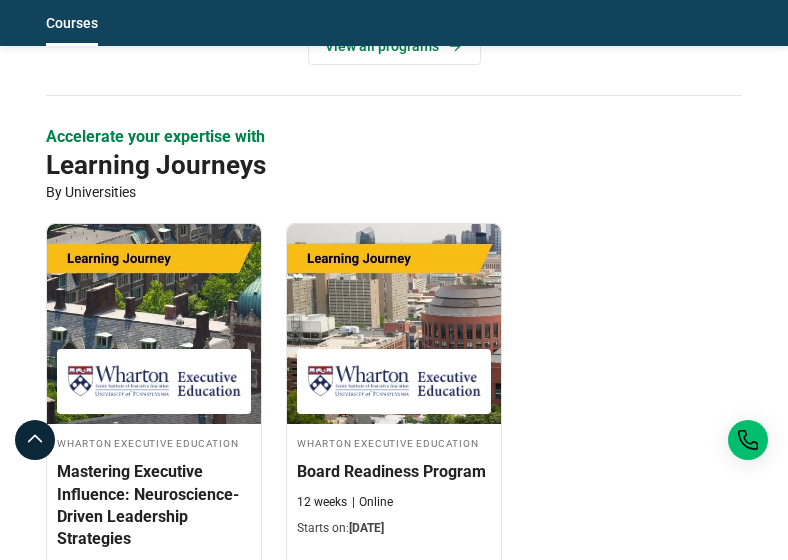 click on "Learning Journeys" at bounding box center [359, 165] 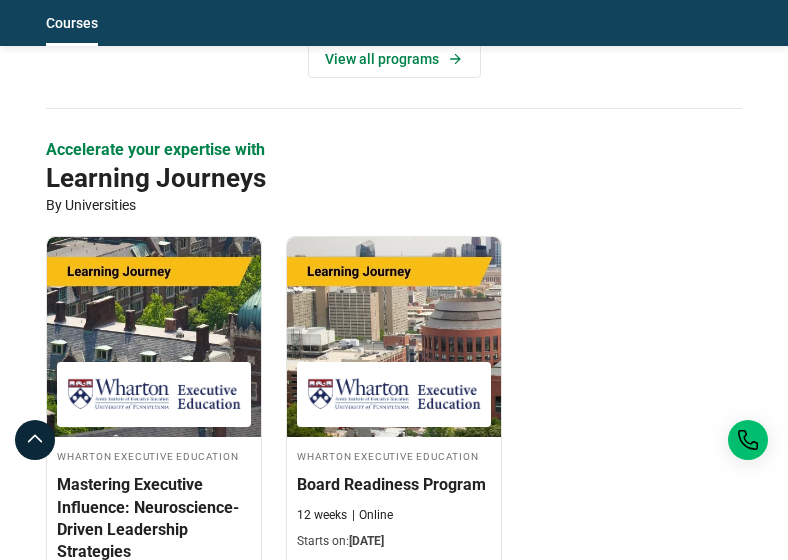 scroll, scrollTop: 3300, scrollLeft: 0, axis: vertical 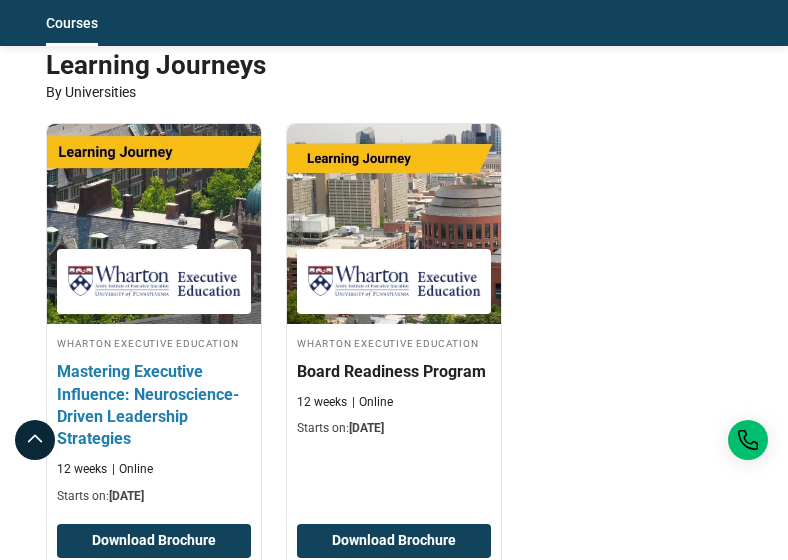 click at bounding box center [153, 224] 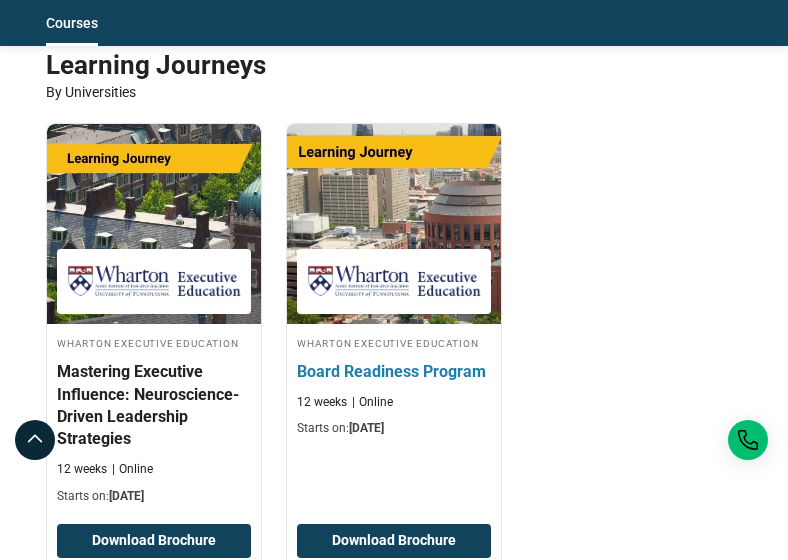 click on "Board Readiness Program" at bounding box center [394, 372] 